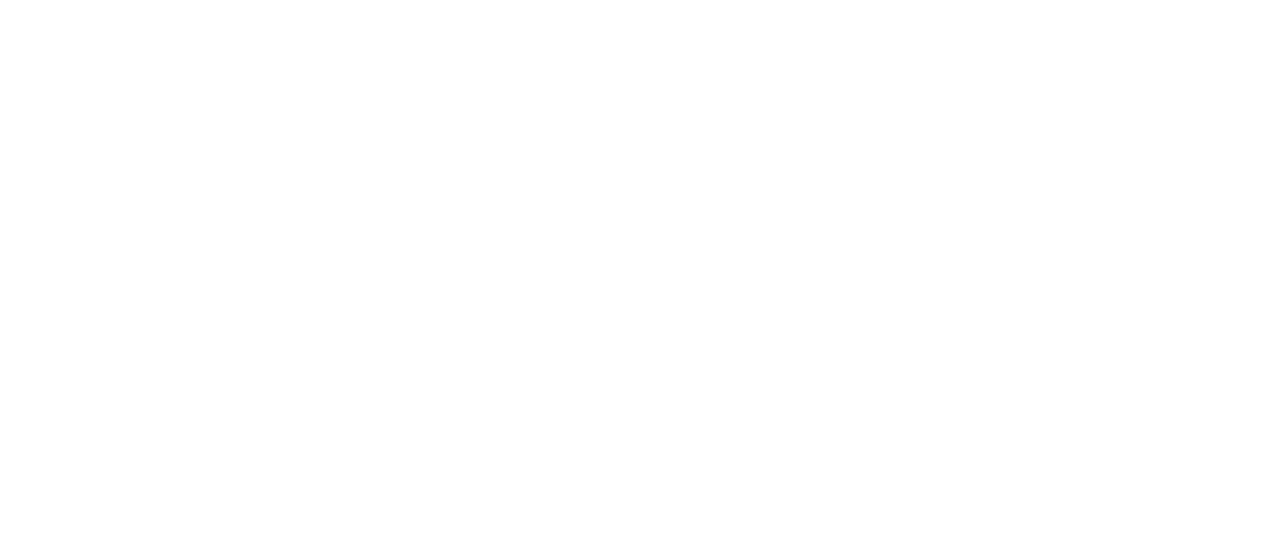 scroll, scrollTop: 0, scrollLeft: 0, axis: both 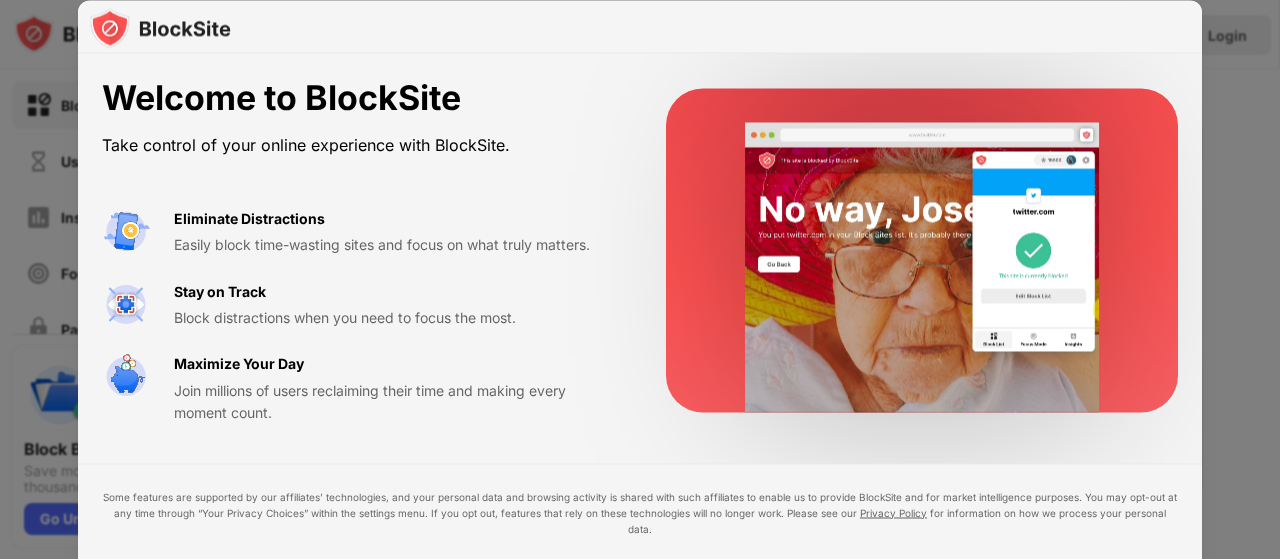 click at bounding box center (640, 279) 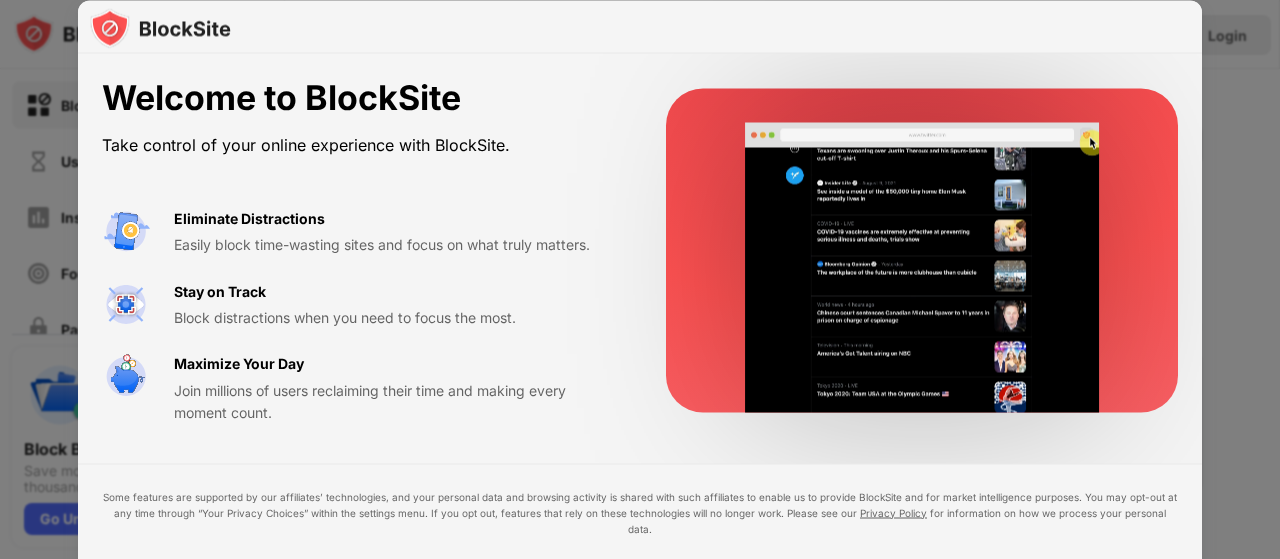 click at bounding box center [640, 279] 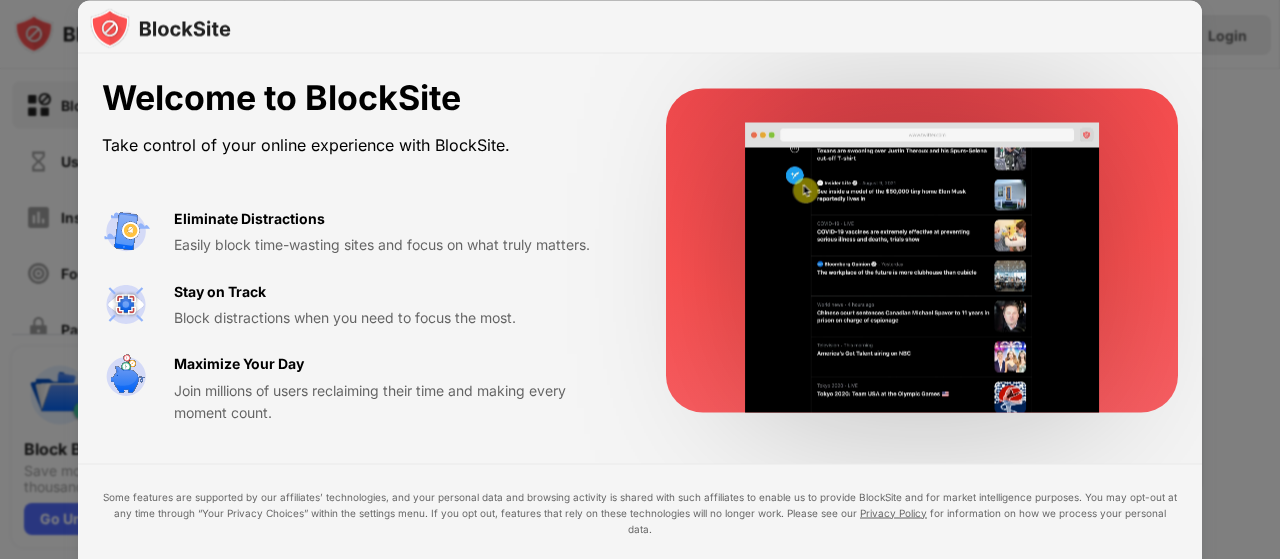 click at bounding box center (640, 279) 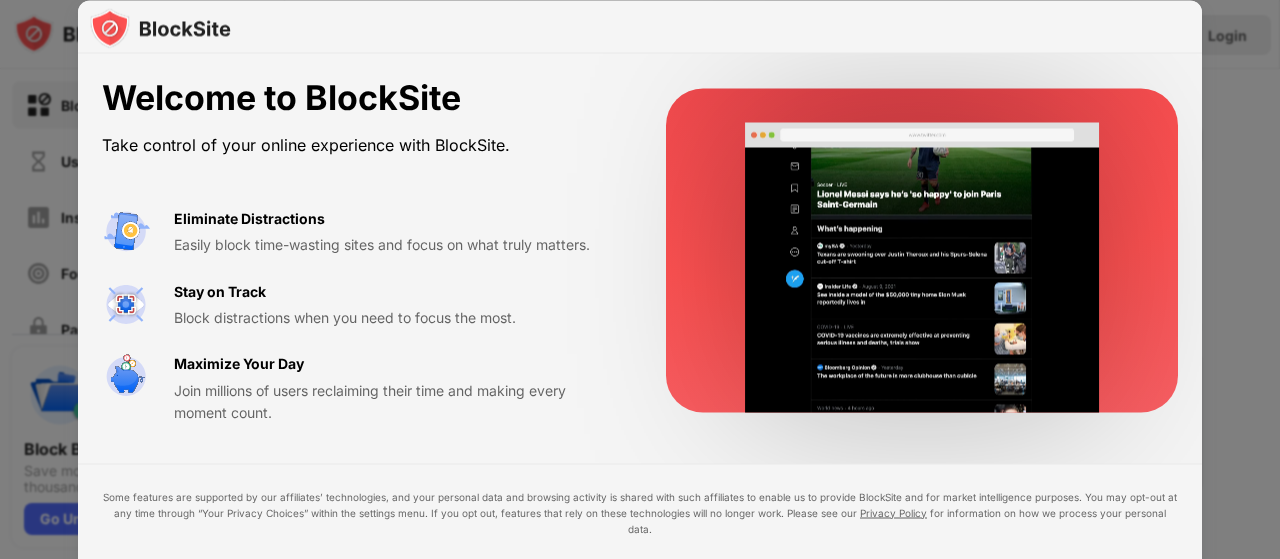 click at bounding box center (640, 279) 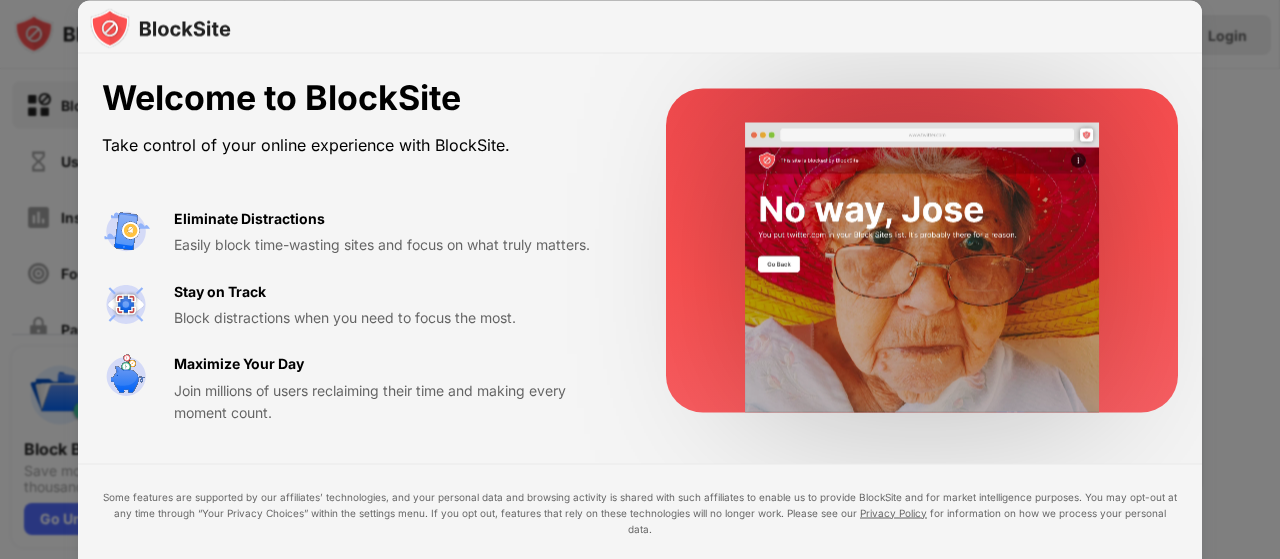 click at bounding box center (922, 251) 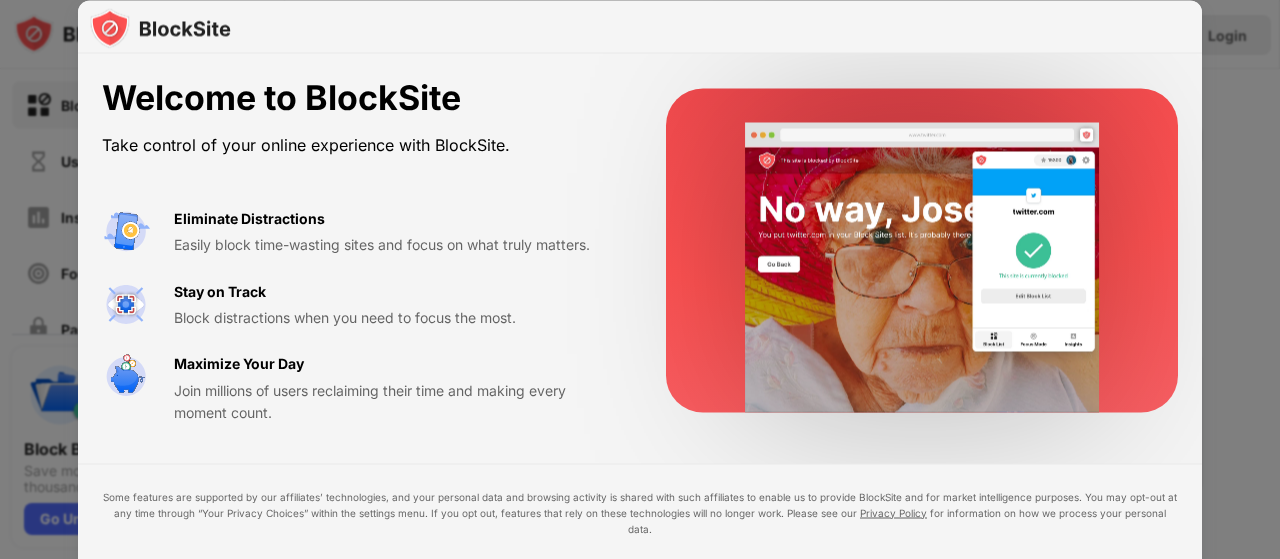 click at bounding box center (640, 279) 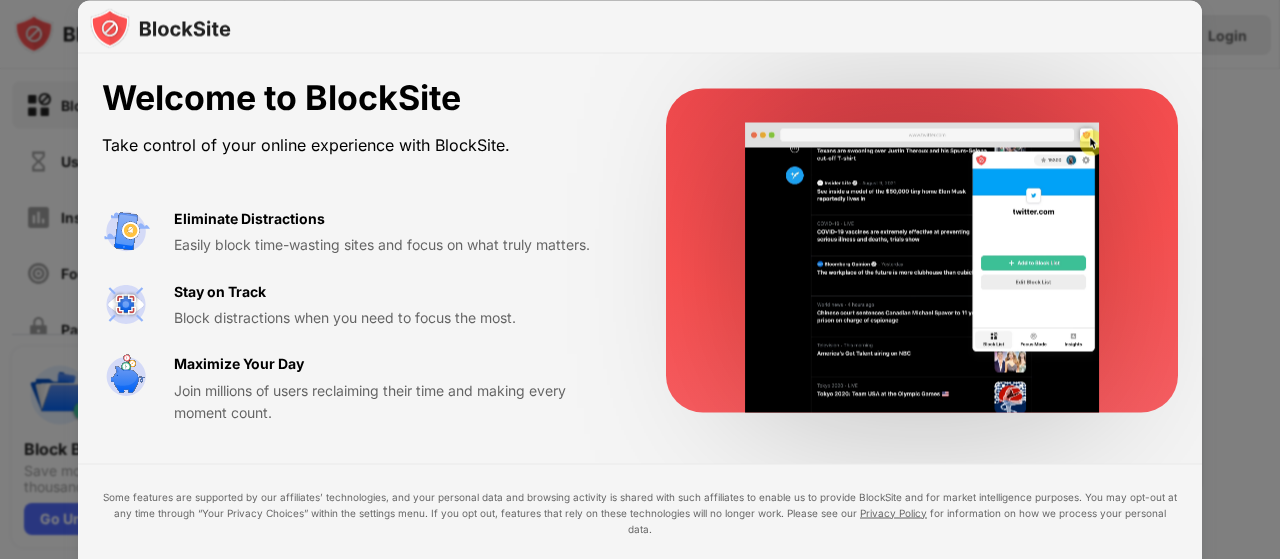 drag, startPoint x: 1279, startPoint y: 209, endPoint x: 1233, endPoint y: 194, distance: 48.38388 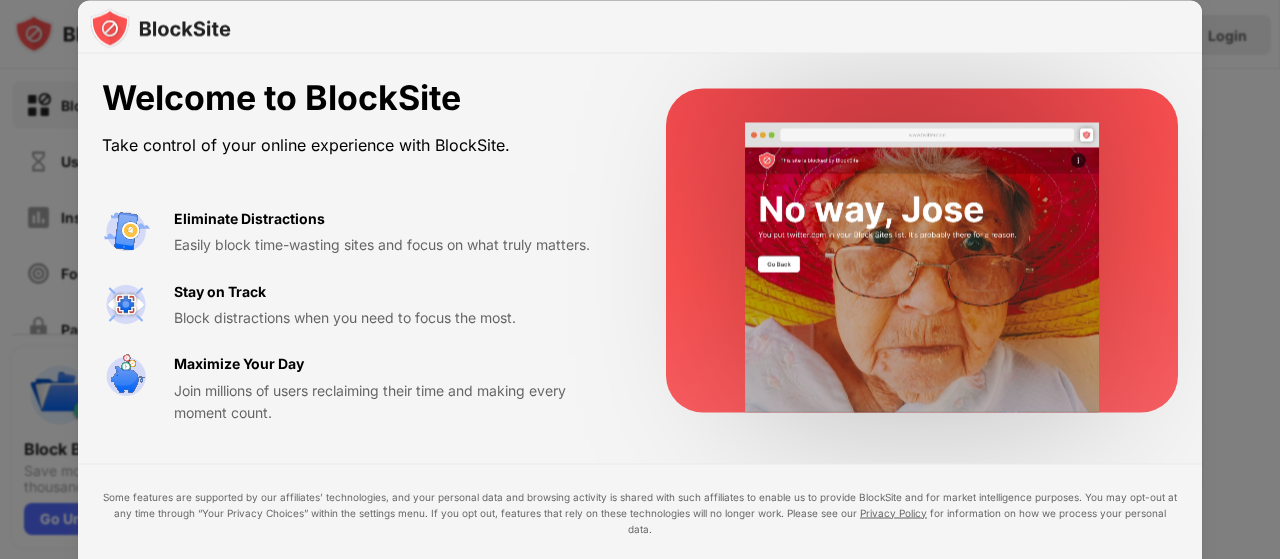 click at bounding box center [640, 279] 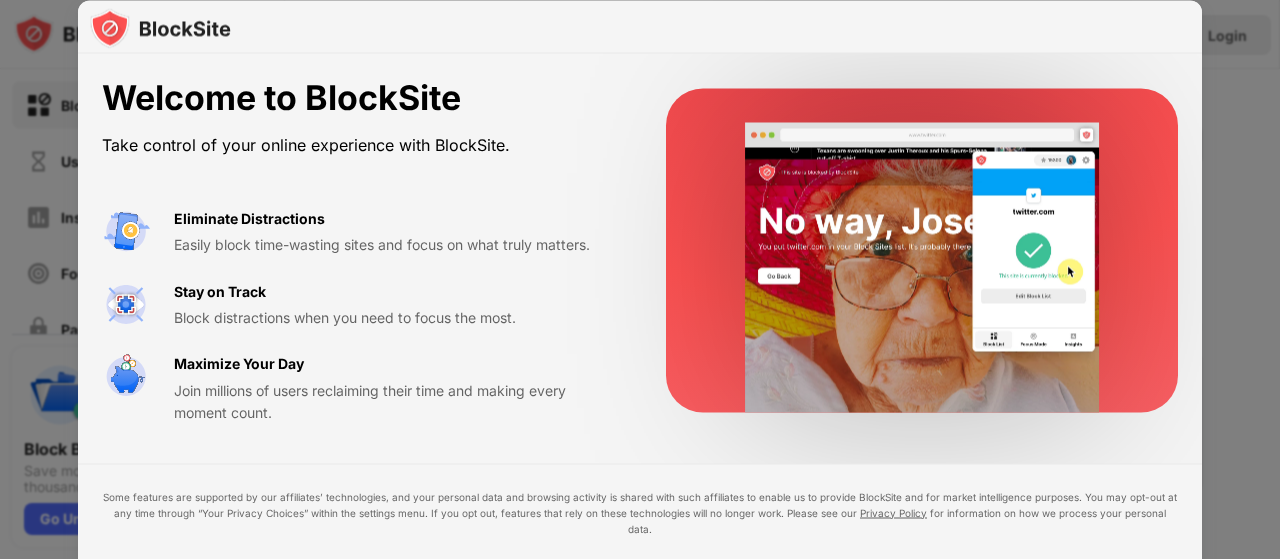 click at bounding box center (640, 279) 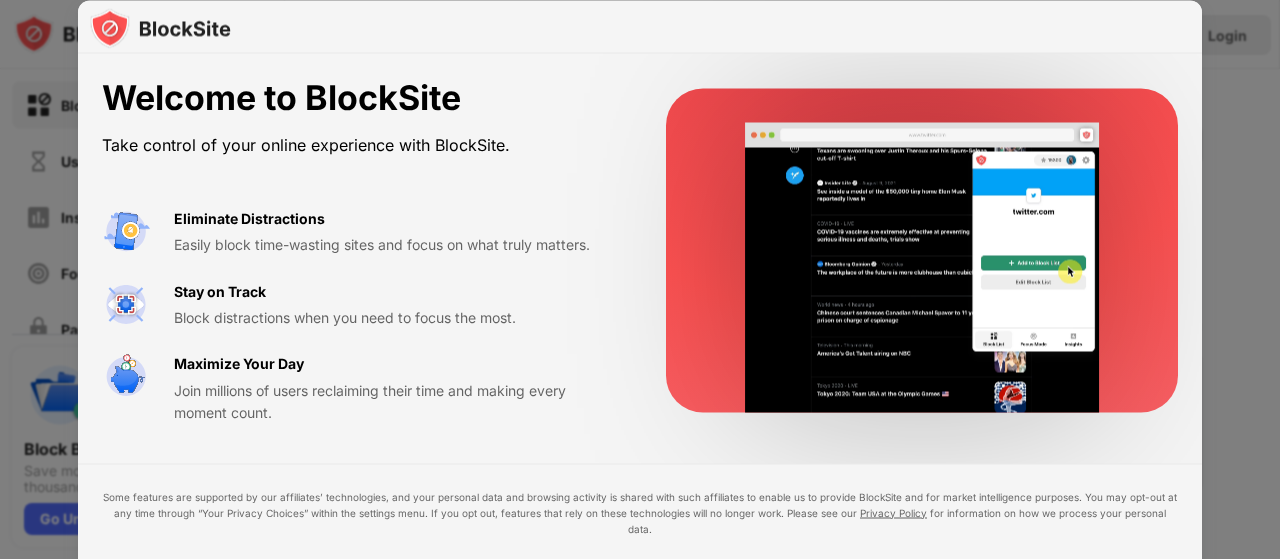 click at bounding box center (640, 279) 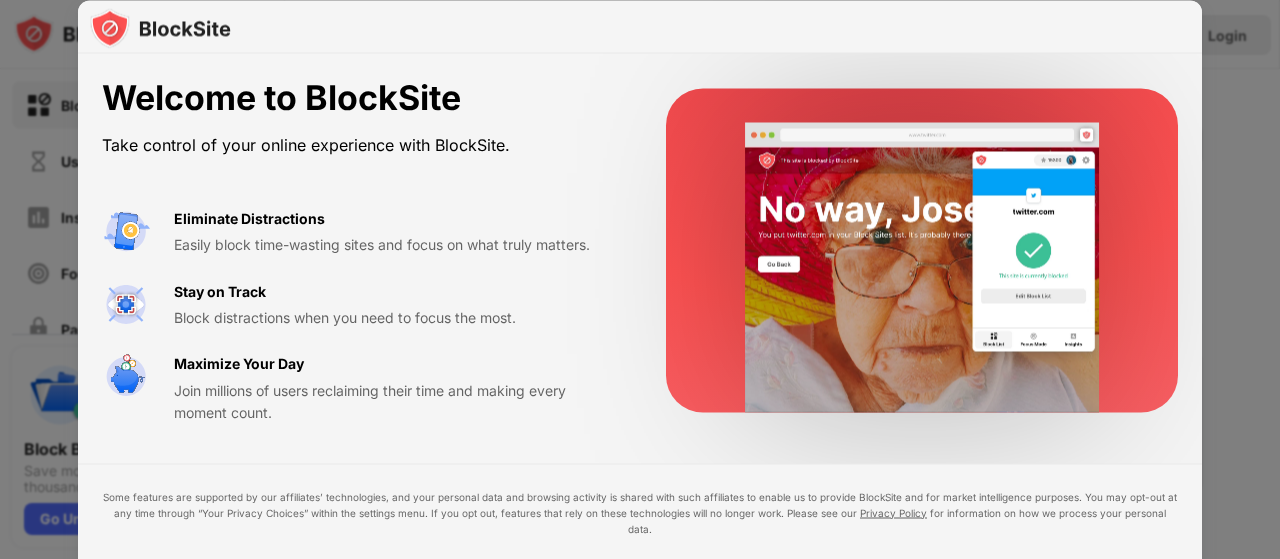 click at bounding box center (922, 251) 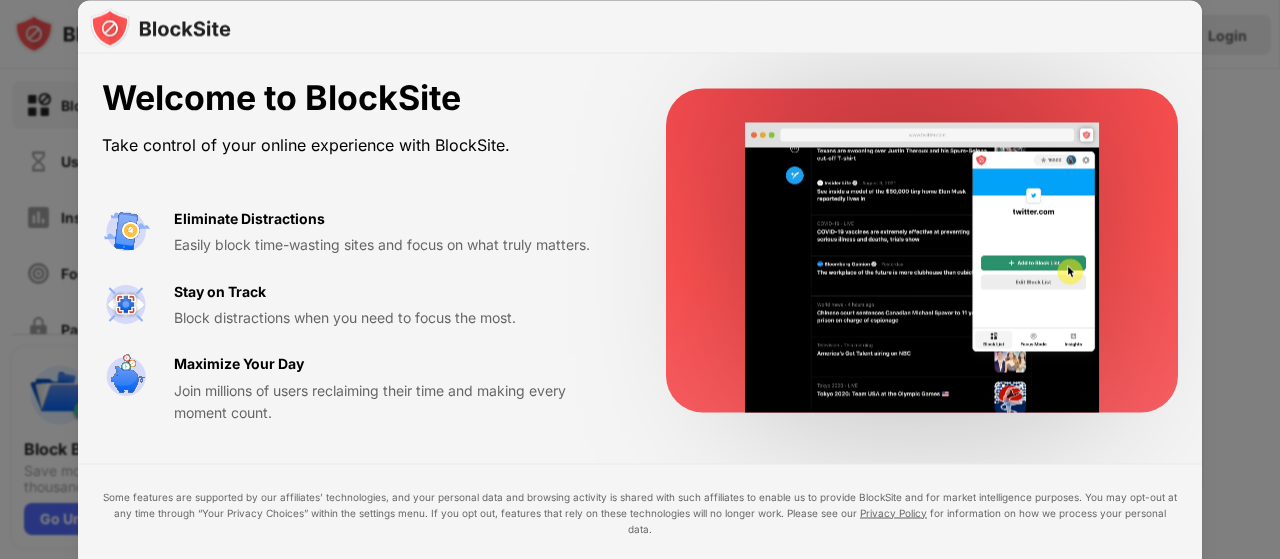 click at bounding box center (922, 267) 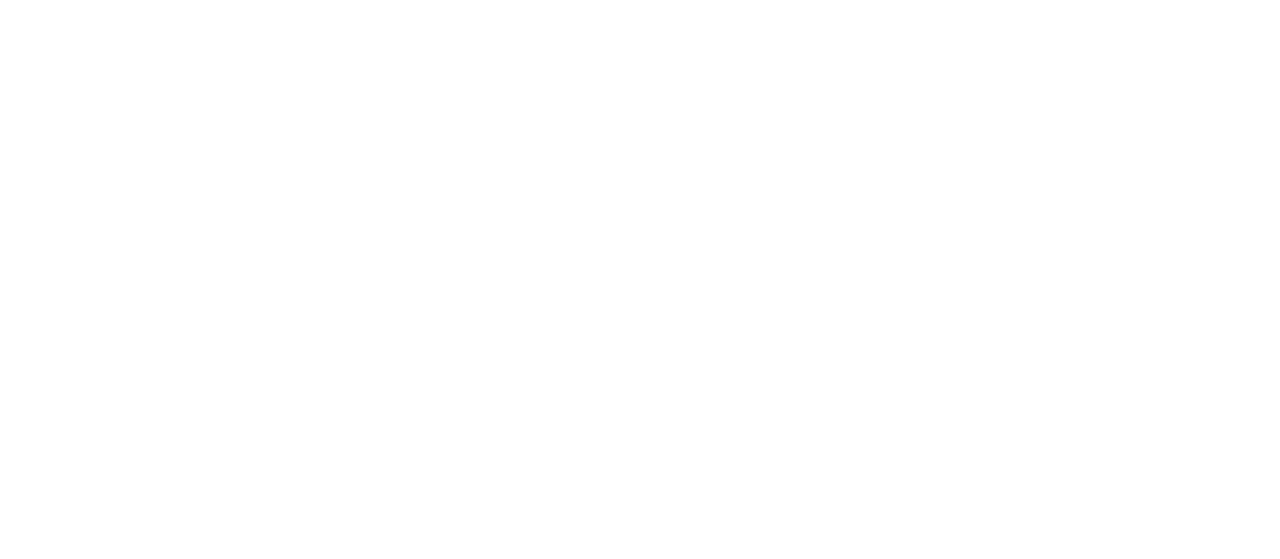 scroll, scrollTop: 0, scrollLeft: 0, axis: both 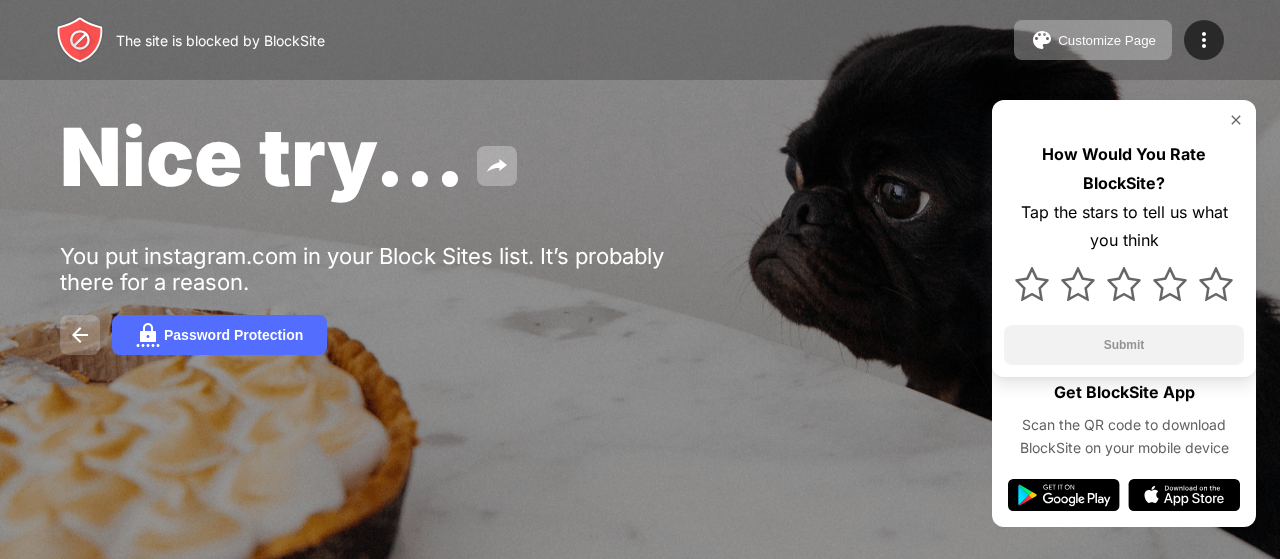 click at bounding box center (80, 335) 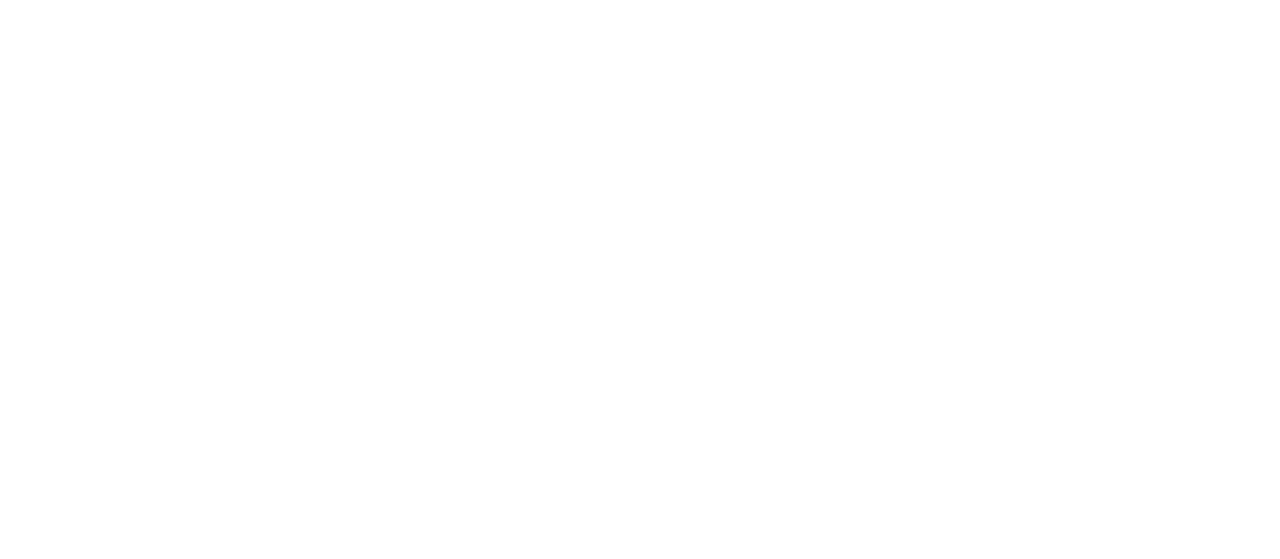 scroll, scrollTop: 0, scrollLeft: 0, axis: both 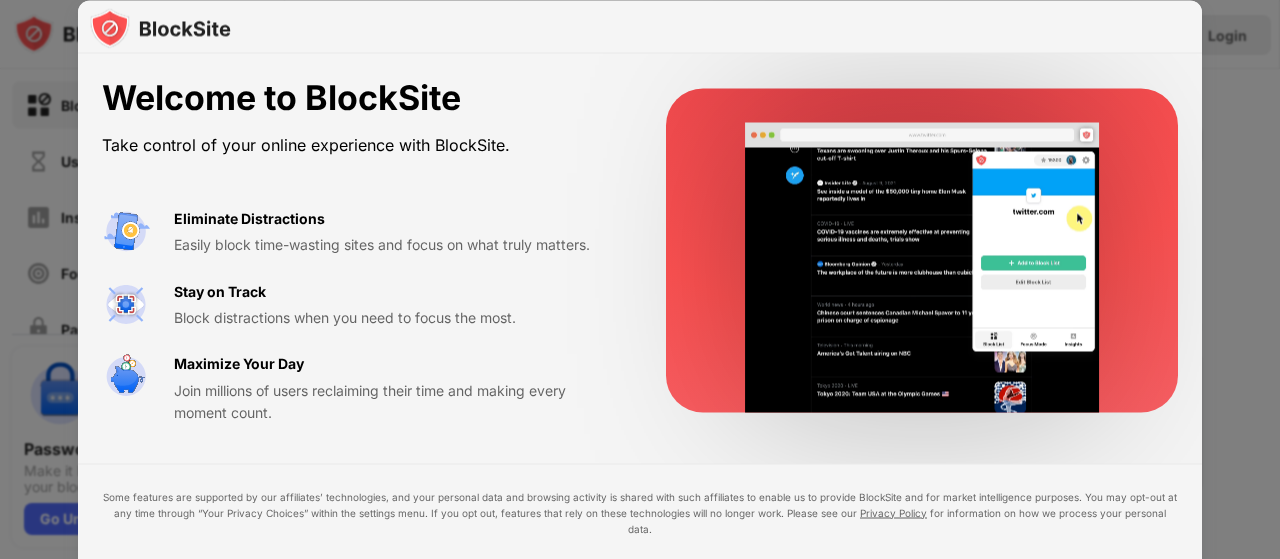 click at bounding box center [922, 267] 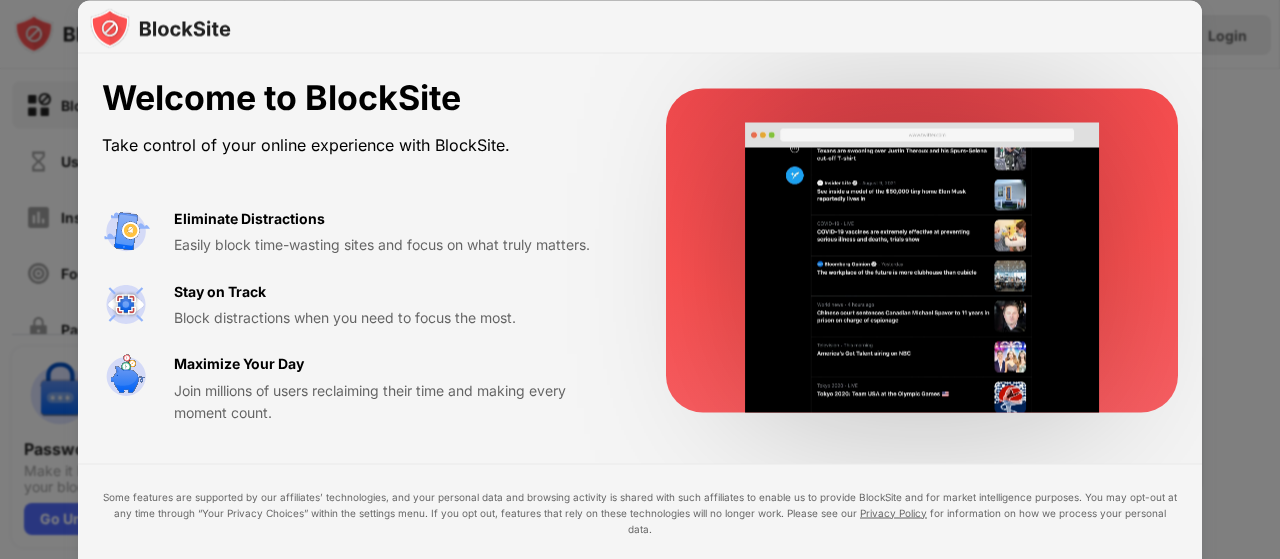 click at bounding box center (922, 267) 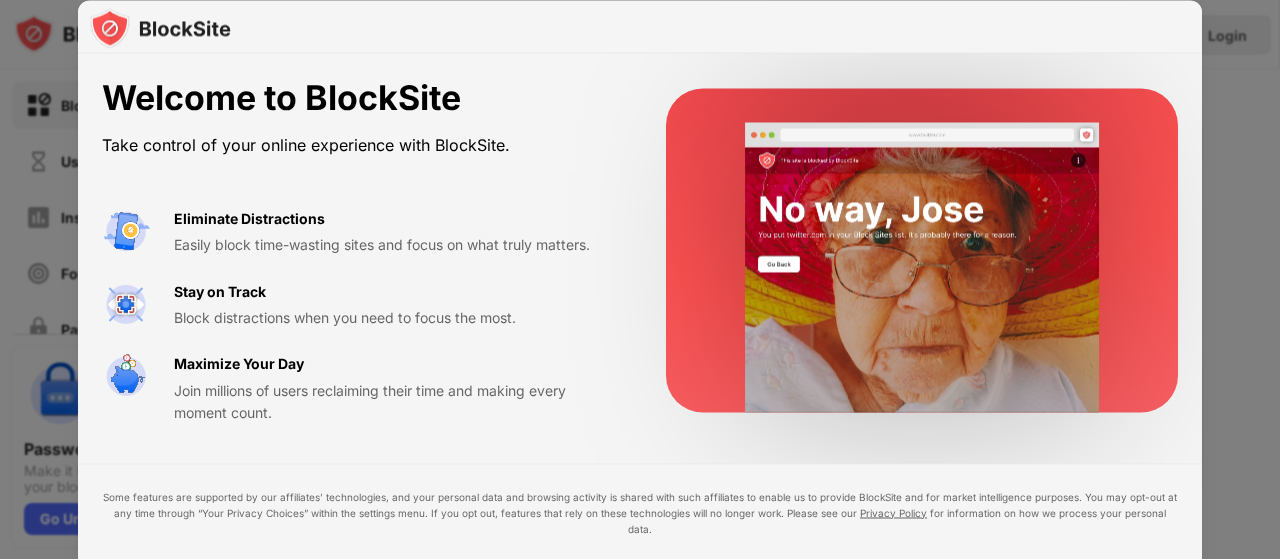 click at bounding box center (160, 28) 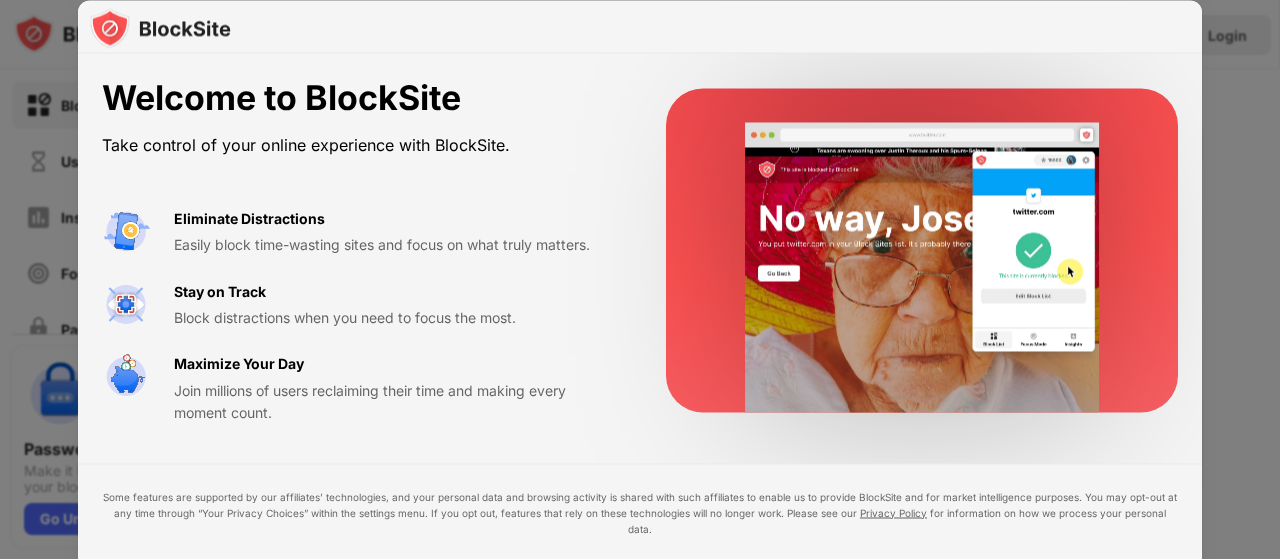 click on "Eliminate Distractions Easily block time-wasting sites and focus on what truly matters. Stay on Track Block distractions when you need to focus the most. Maximize Your Day Join millions of users reclaiming their time and making every moment count." at bounding box center (360, 315) 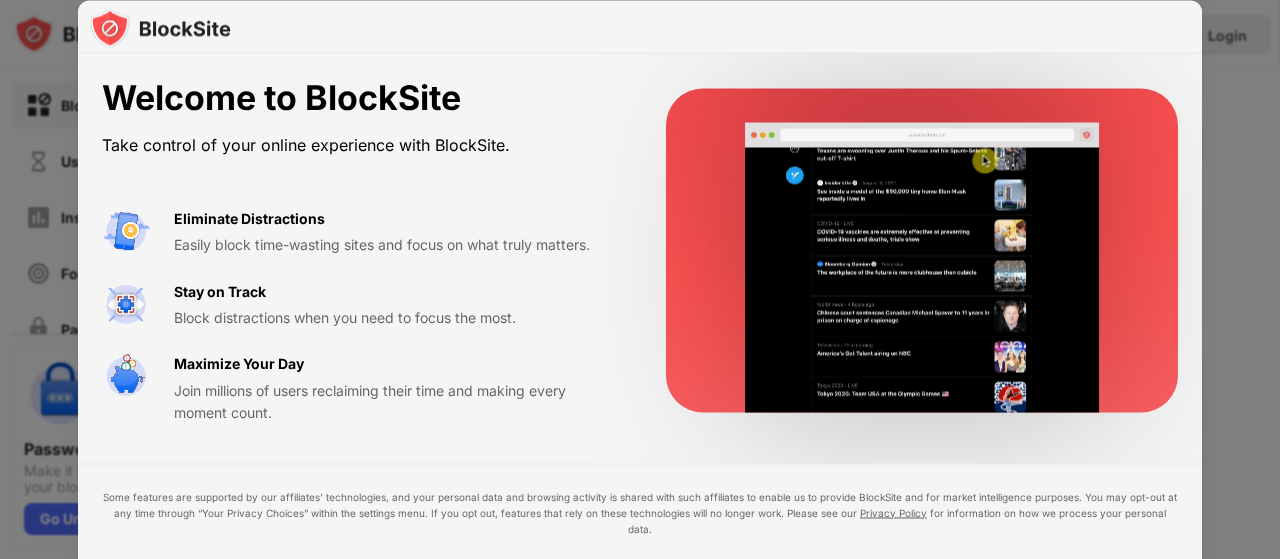click on "Eliminate Distractions Easily block time-wasting sites and focus on what truly matters. Stay on Track Block distractions when you need to focus the most. Maximize Your Day Join millions of users reclaiming their time and making every moment count." at bounding box center (360, 315) 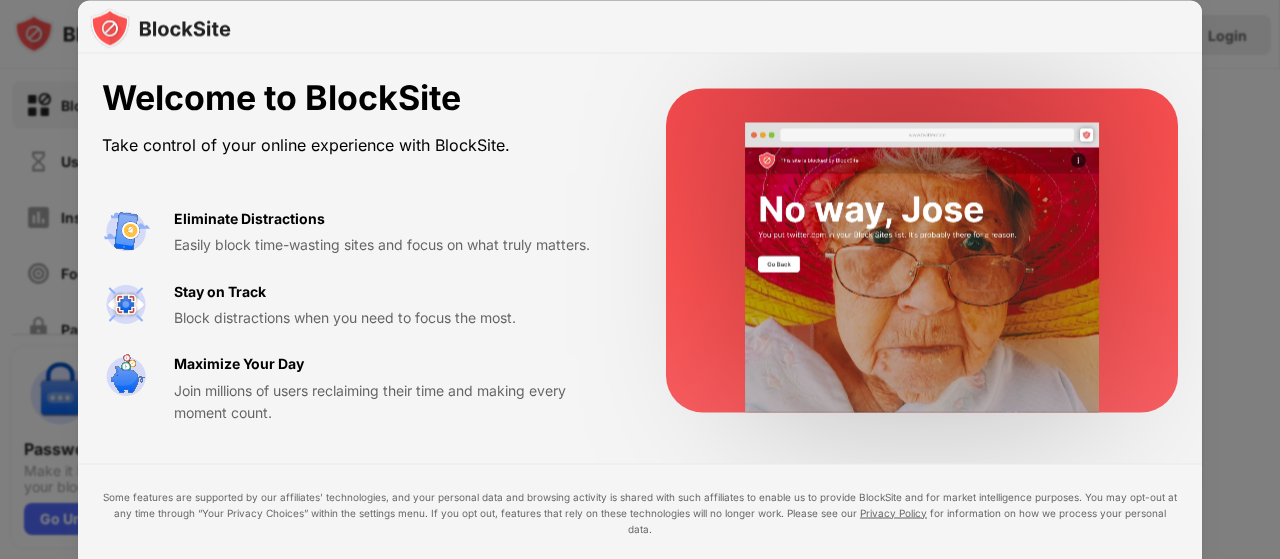 drag, startPoint x: 190, startPoint y: 307, endPoint x: 202, endPoint y: 324, distance: 20.808653 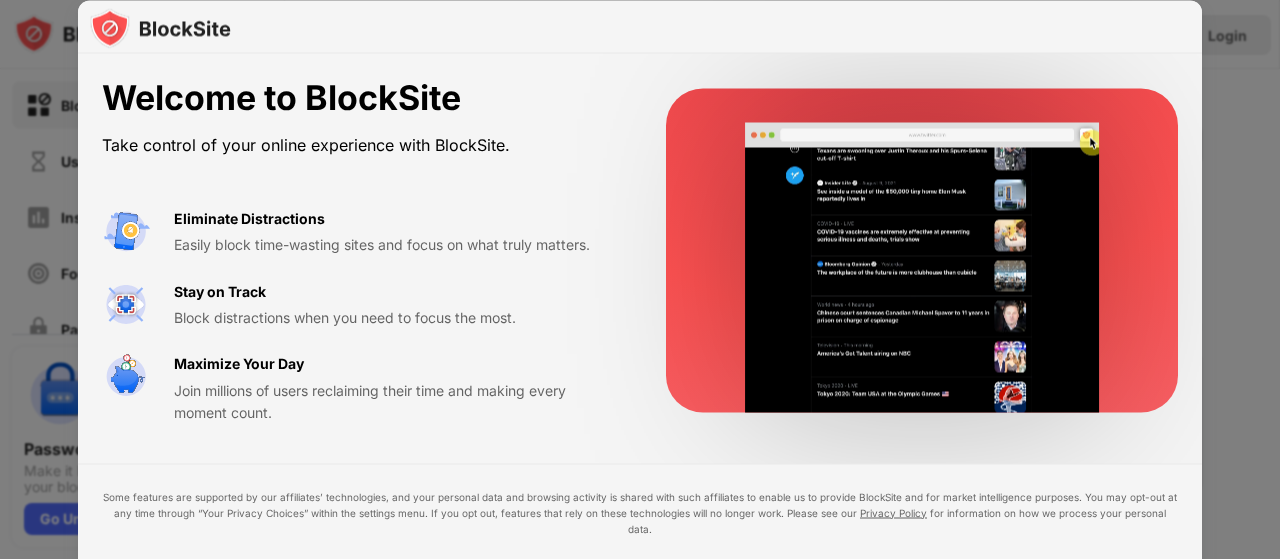 click on "Stay on Track Block distractions when you need to focus the most." at bounding box center [360, 304] 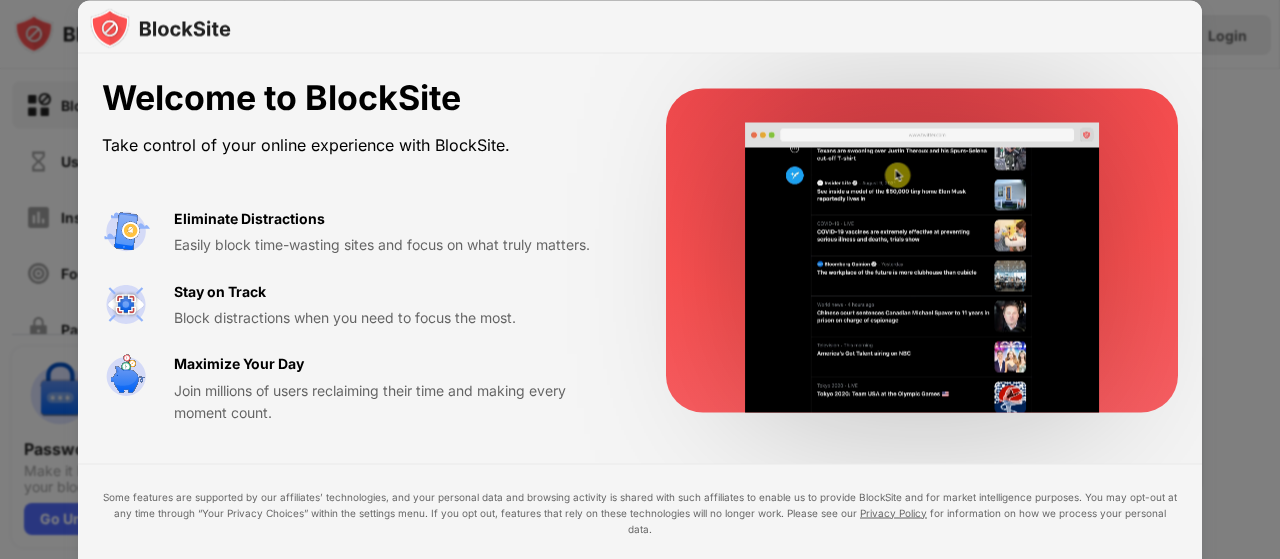 click on "Block distractions when you need to focus the most." at bounding box center (396, 317) 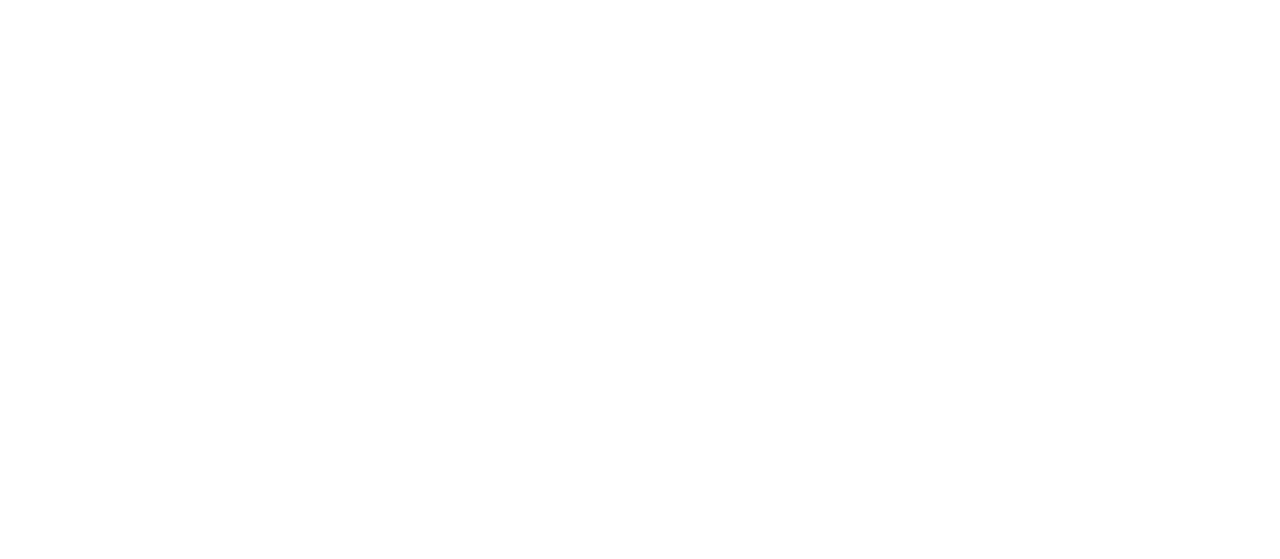 scroll, scrollTop: 0, scrollLeft: 0, axis: both 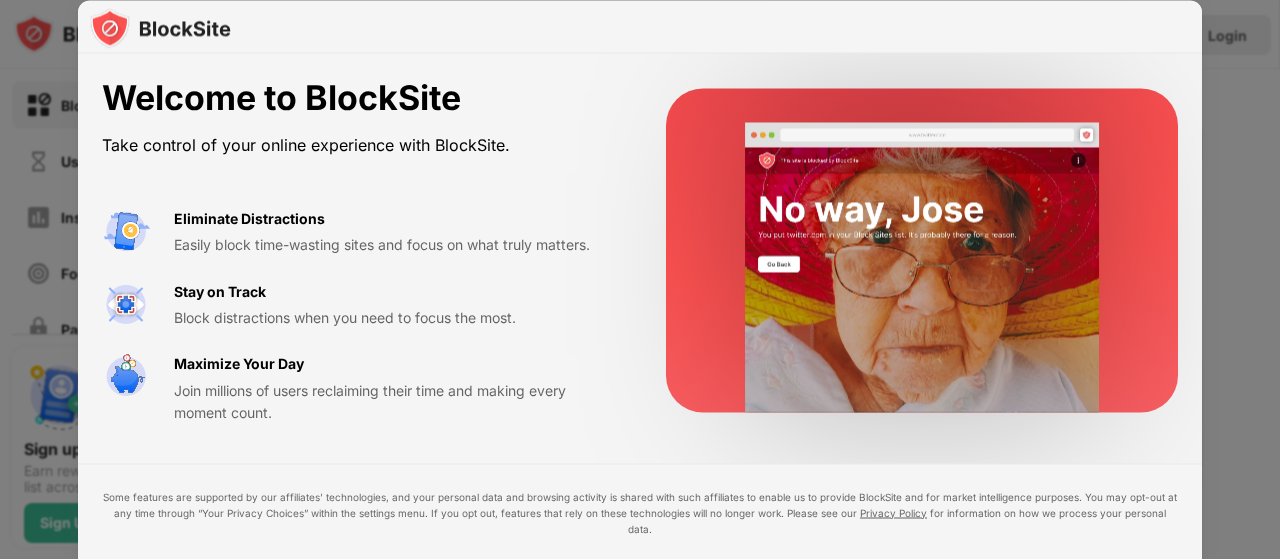 click at bounding box center (640, 279) 